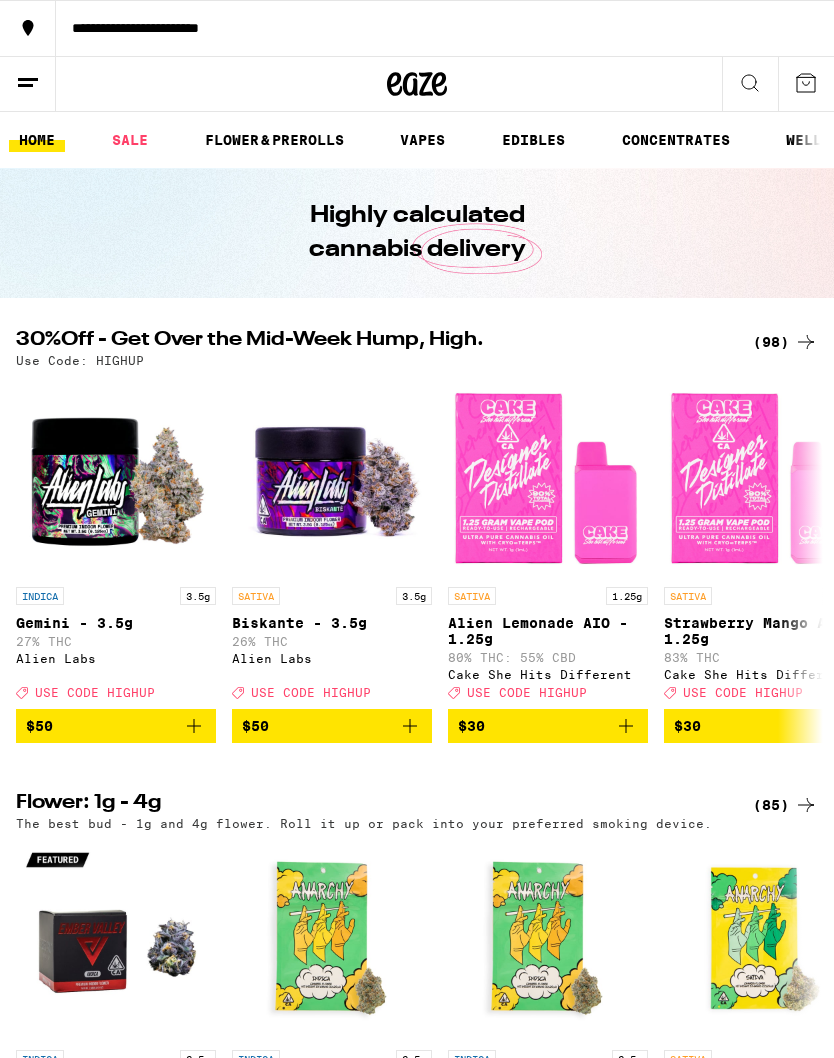 scroll, scrollTop: 0, scrollLeft: 0, axis: both 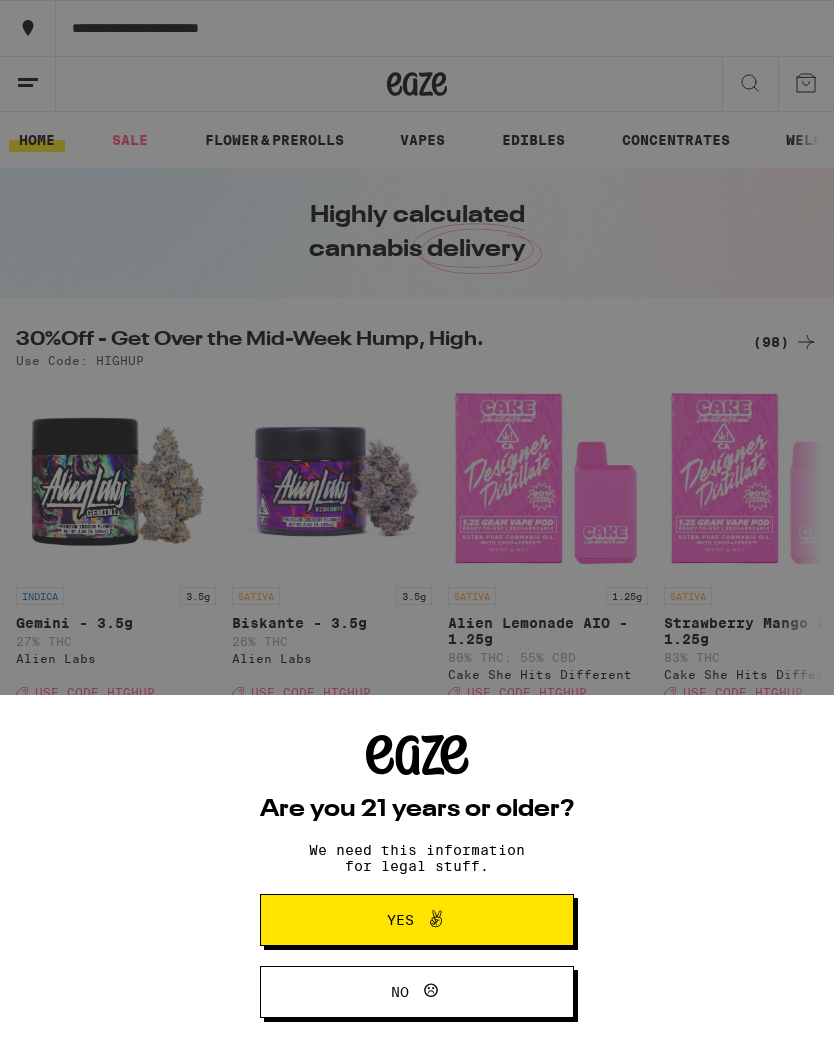 click on "Yes" at bounding box center (417, 920) 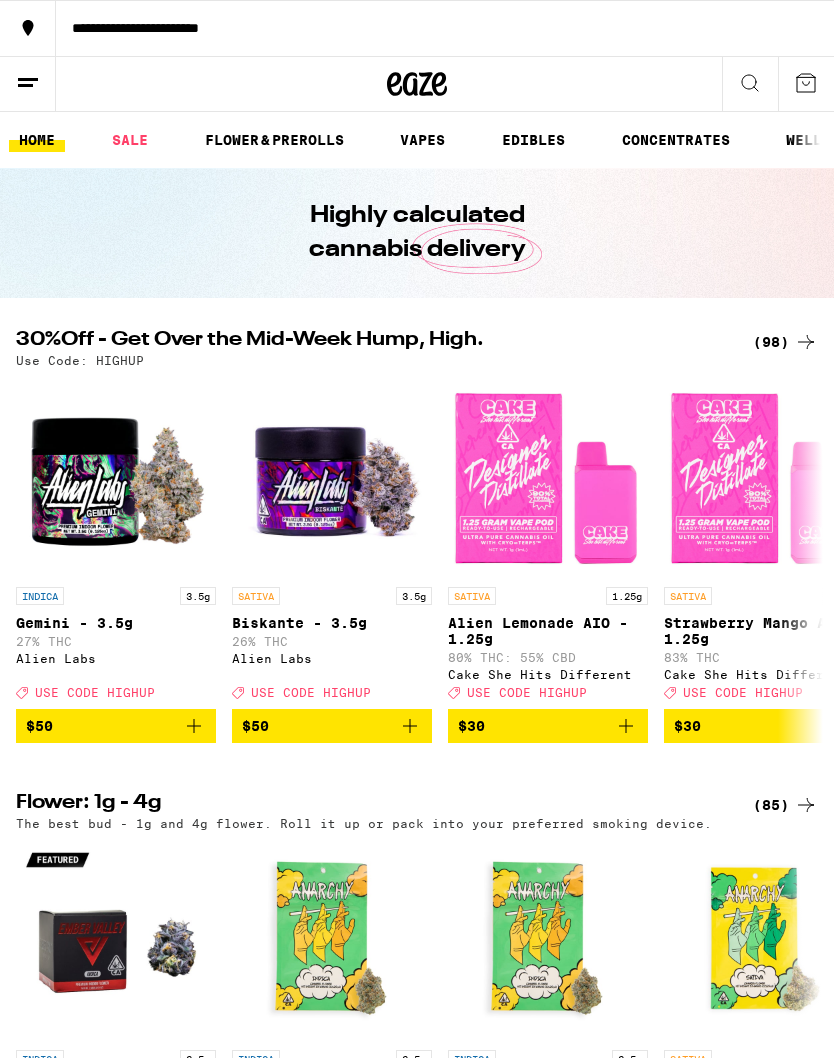 scroll, scrollTop: 0, scrollLeft: 0, axis: both 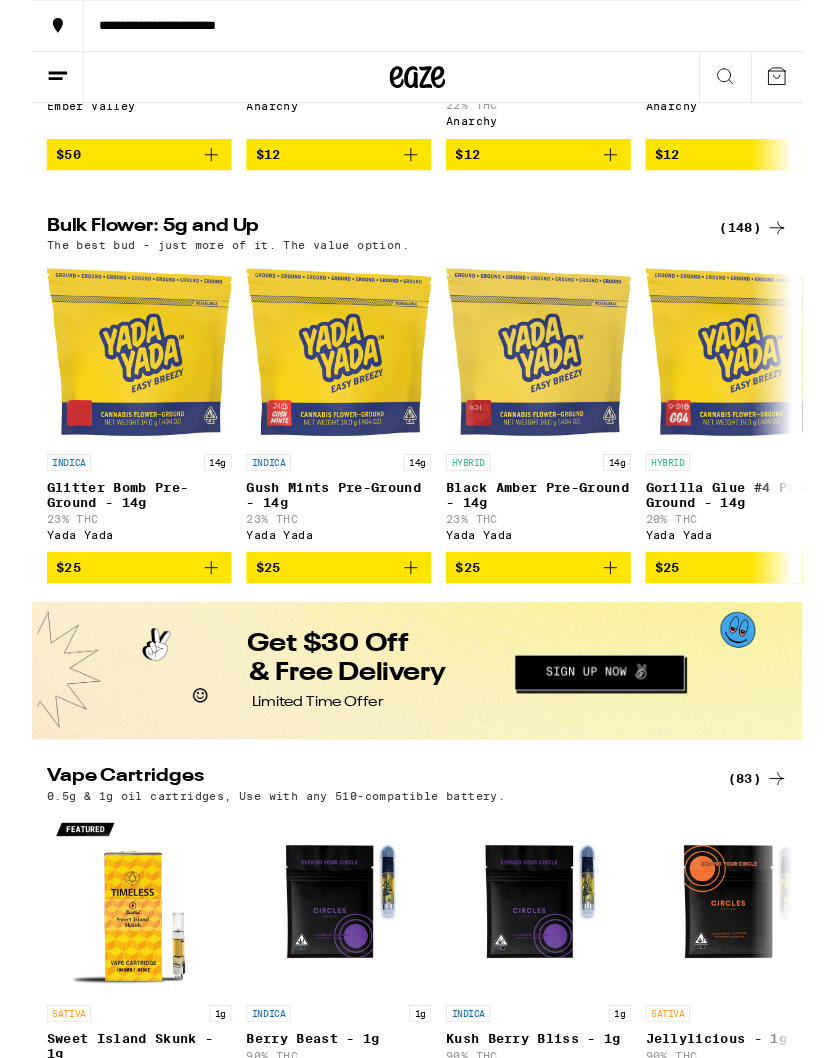 click on "(148)" at bounding box center [781, 247] 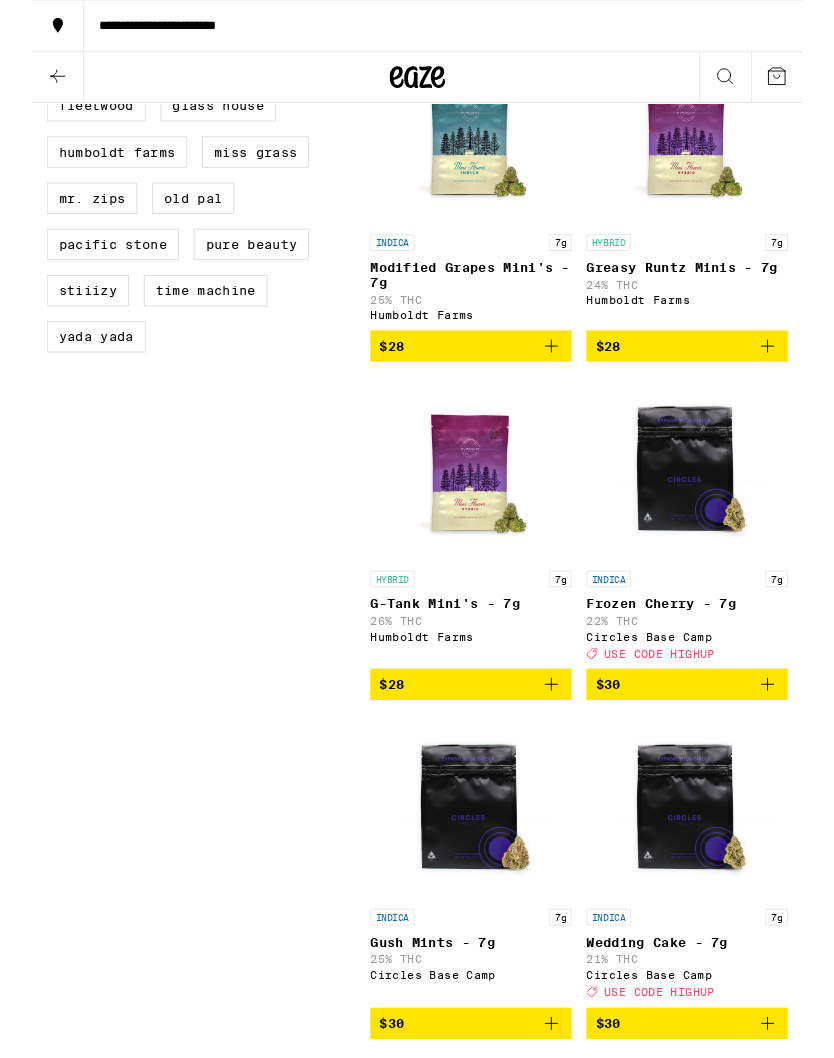 scroll, scrollTop: 0, scrollLeft: 0, axis: both 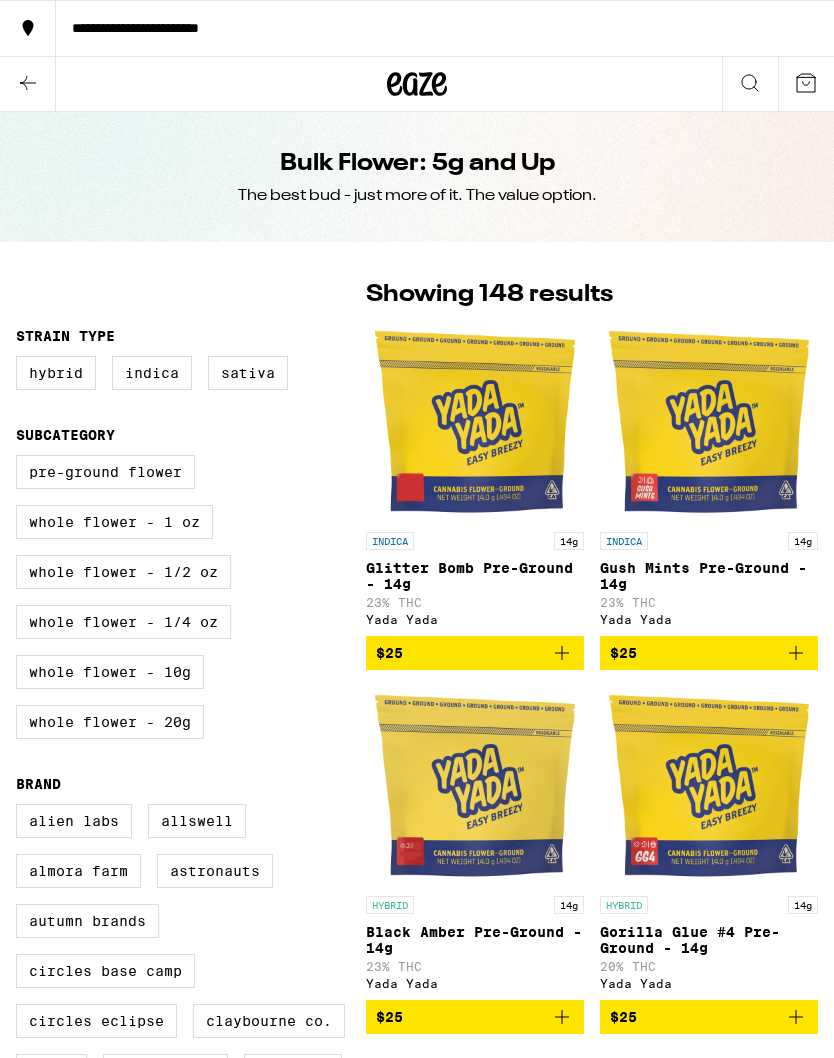 click on "Pre-ground Flower Whole Flower - 1 oz Whole Flower - 1/2 oz Whole Flower - 1/4 oz Whole Flower - 10g Whole Flower - 20g" at bounding box center (191, 605) 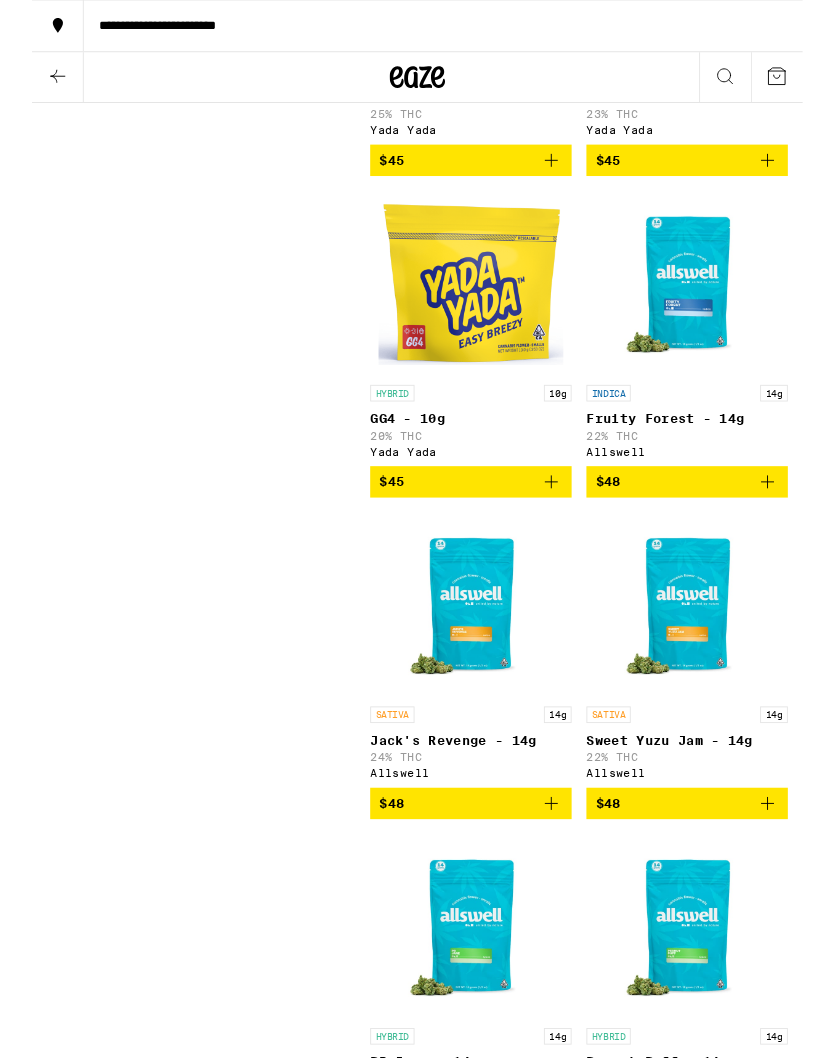 scroll, scrollTop: 0, scrollLeft: 0, axis: both 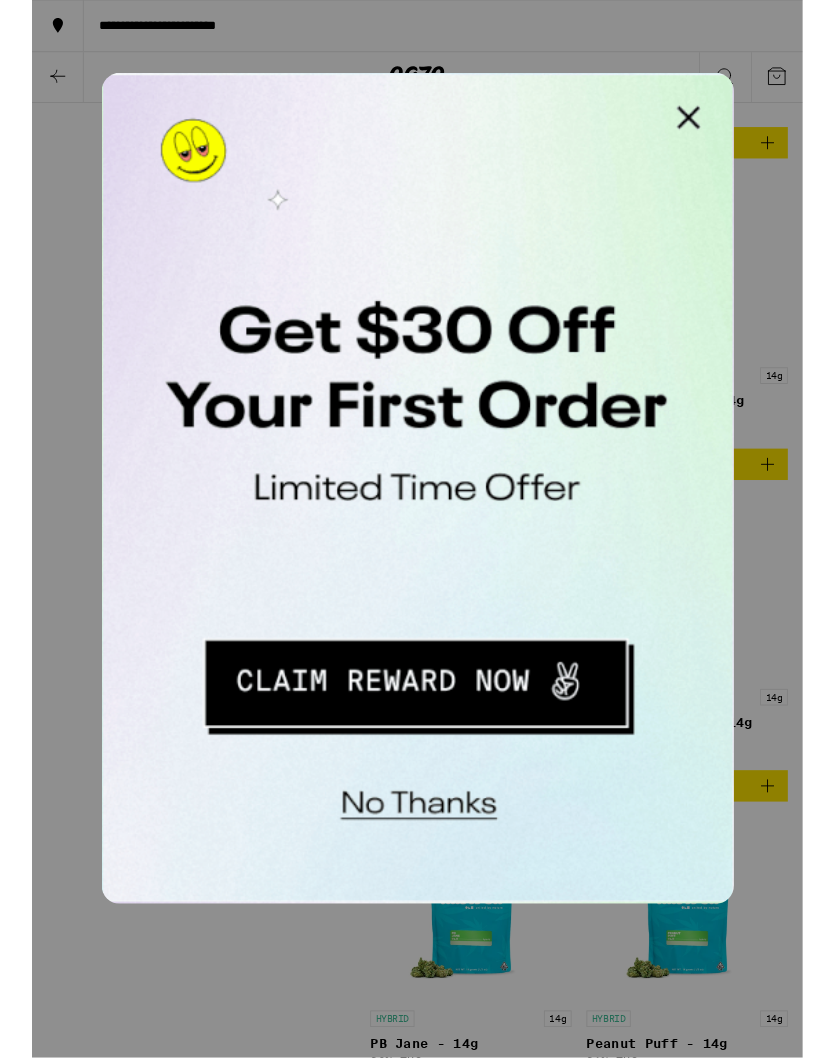 click at bounding box center [354, 93] 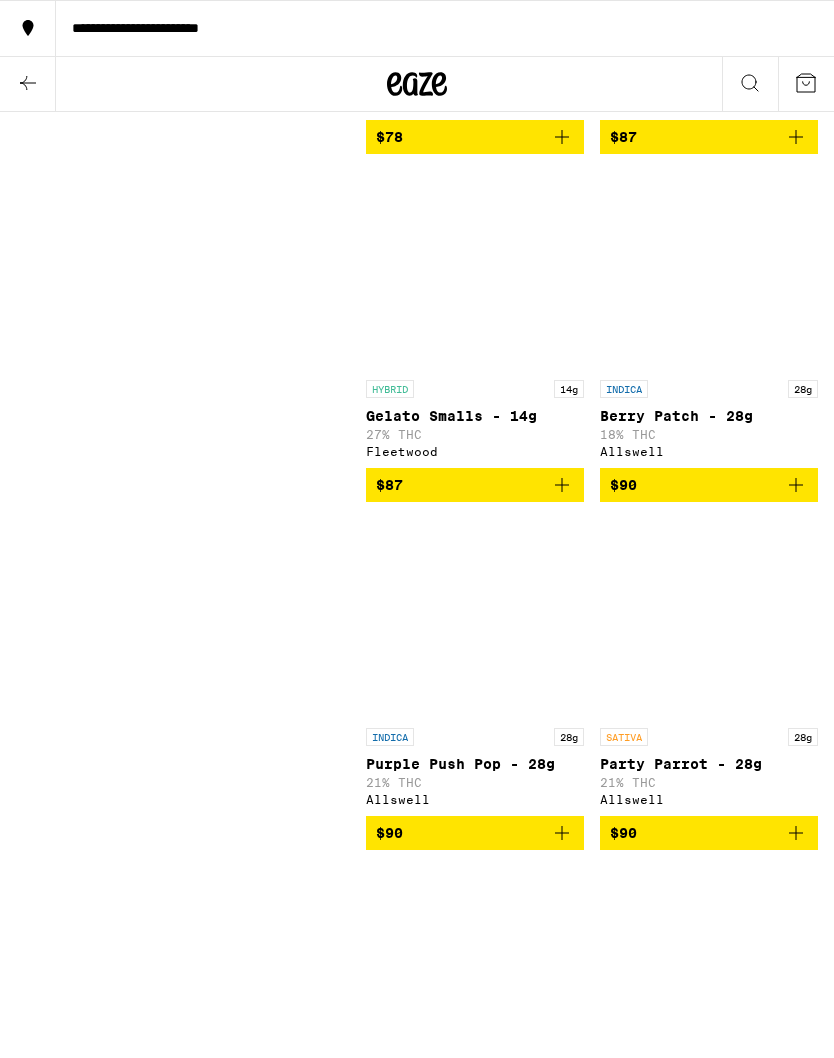 scroll, scrollTop: 18556, scrollLeft: 0, axis: vertical 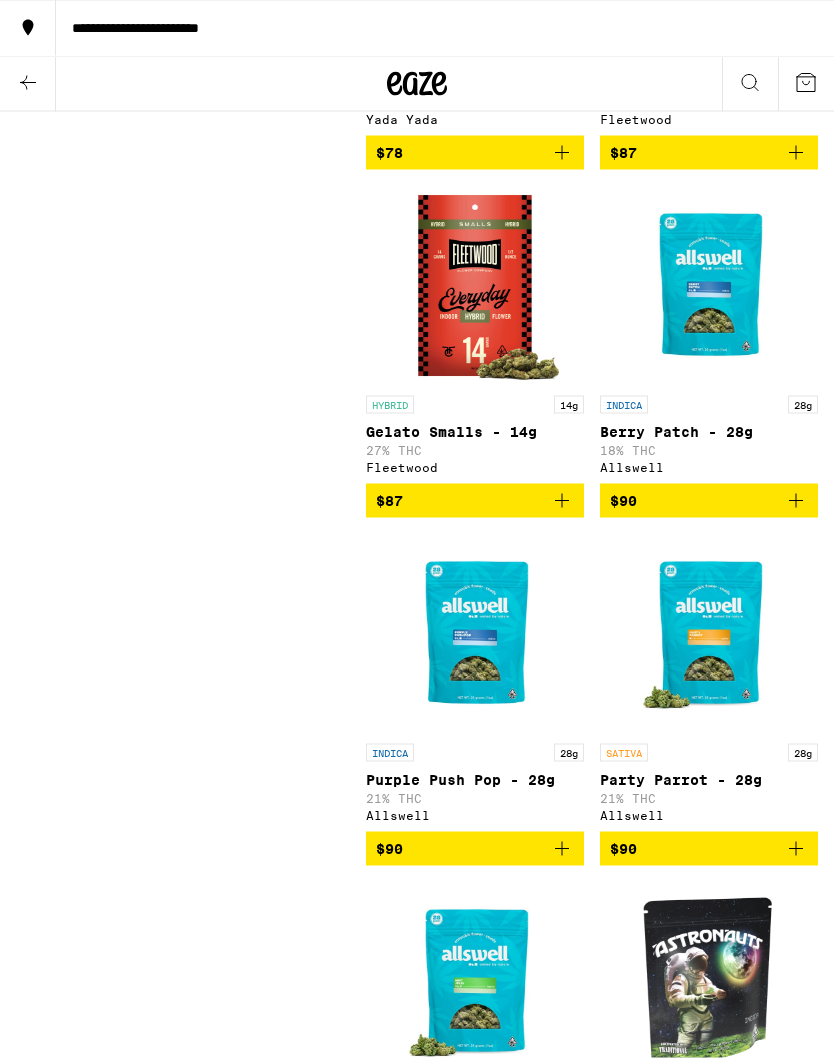 click on "$78" at bounding box center (475, 153) 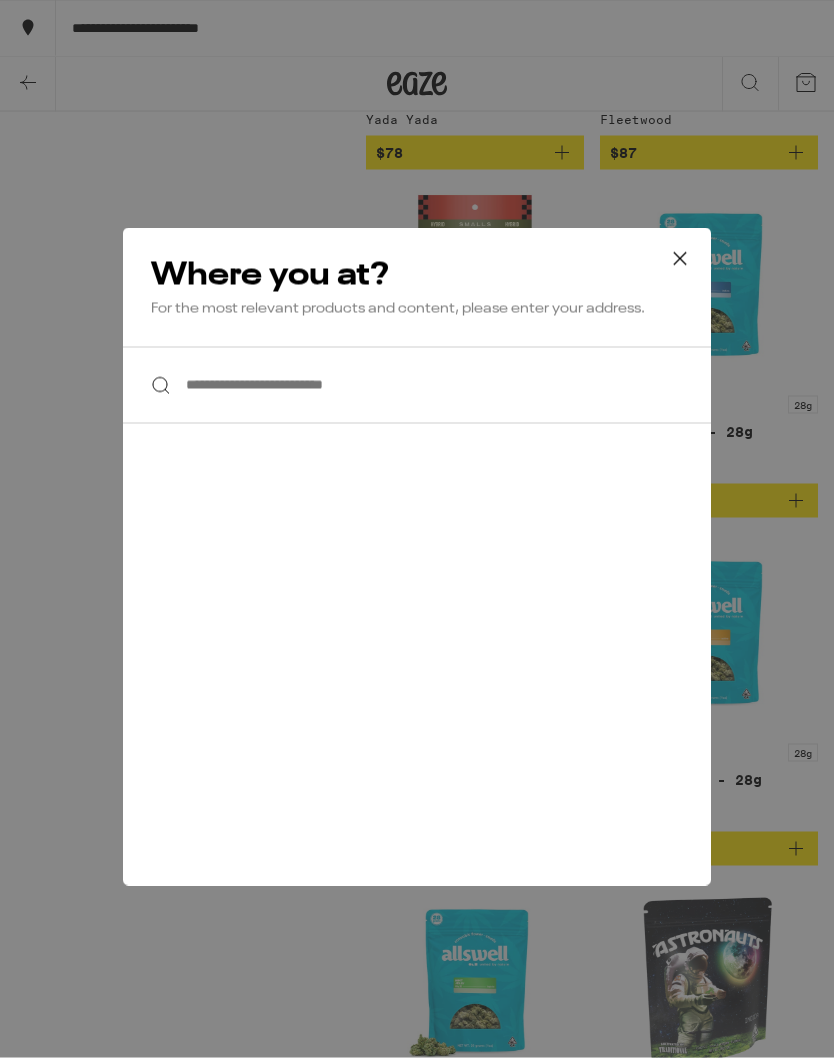scroll, scrollTop: 18557, scrollLeft: 0, axis: vertical 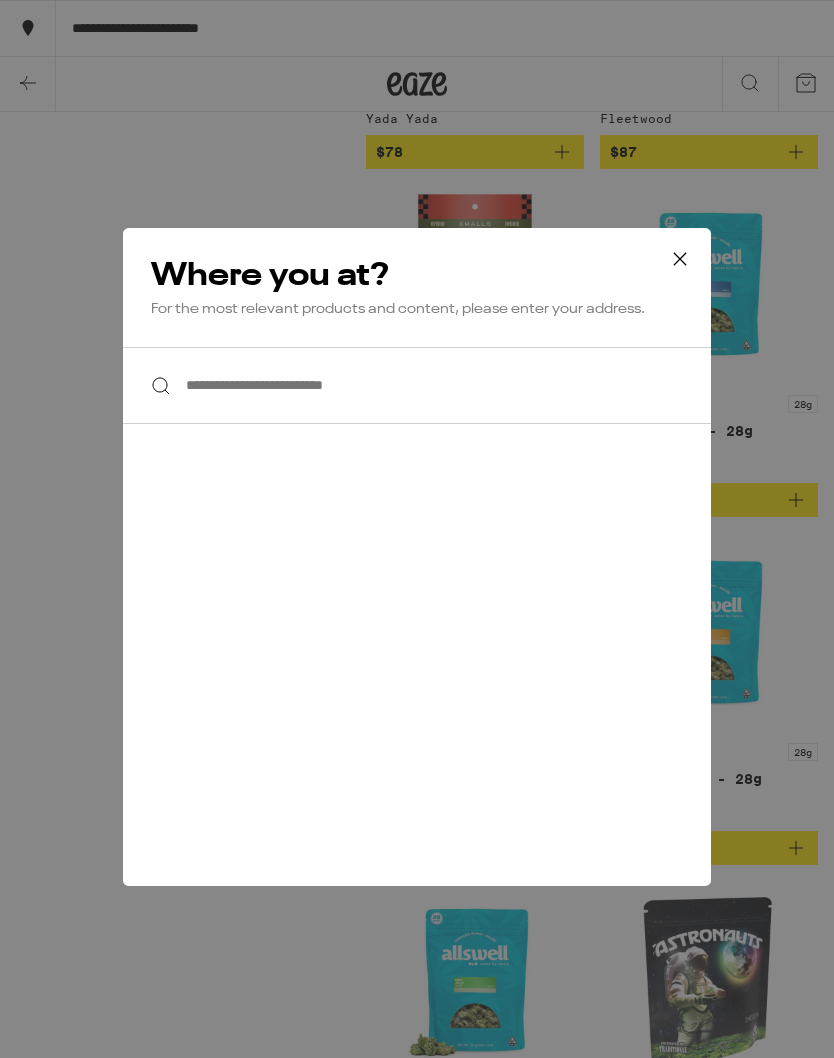 click on "**********" at bounding box center [417, 385] 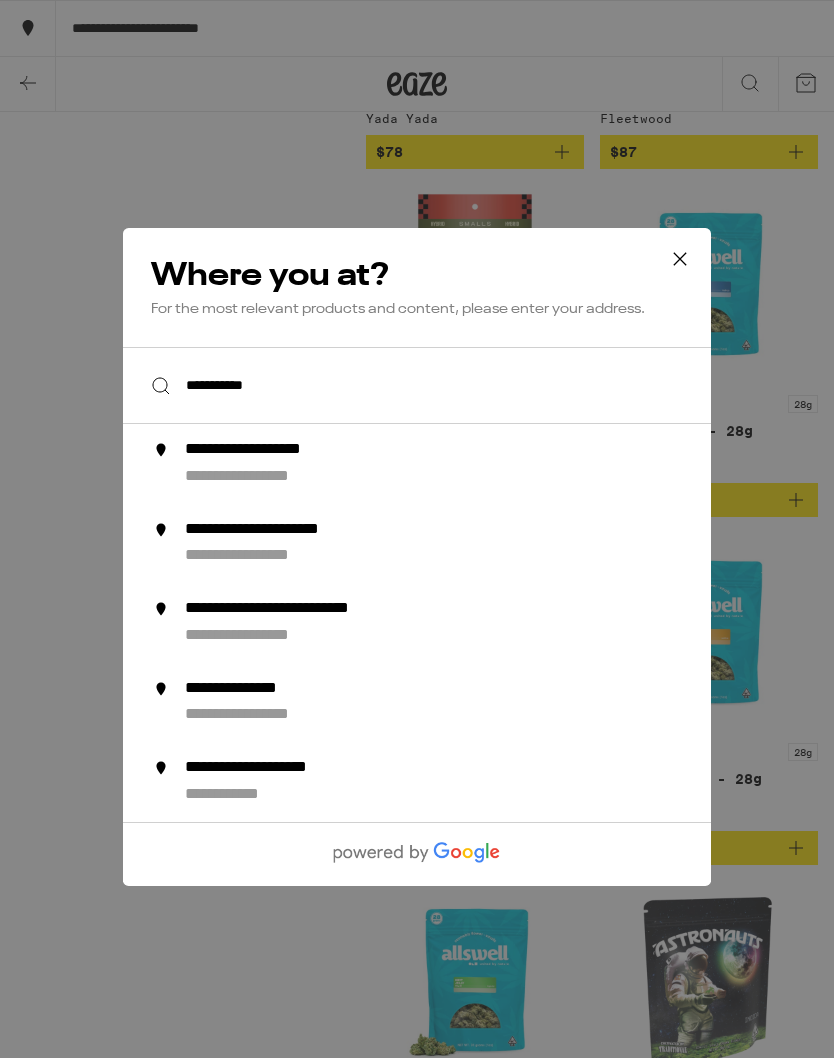 click on "**********" at bounding box center (283, 450) 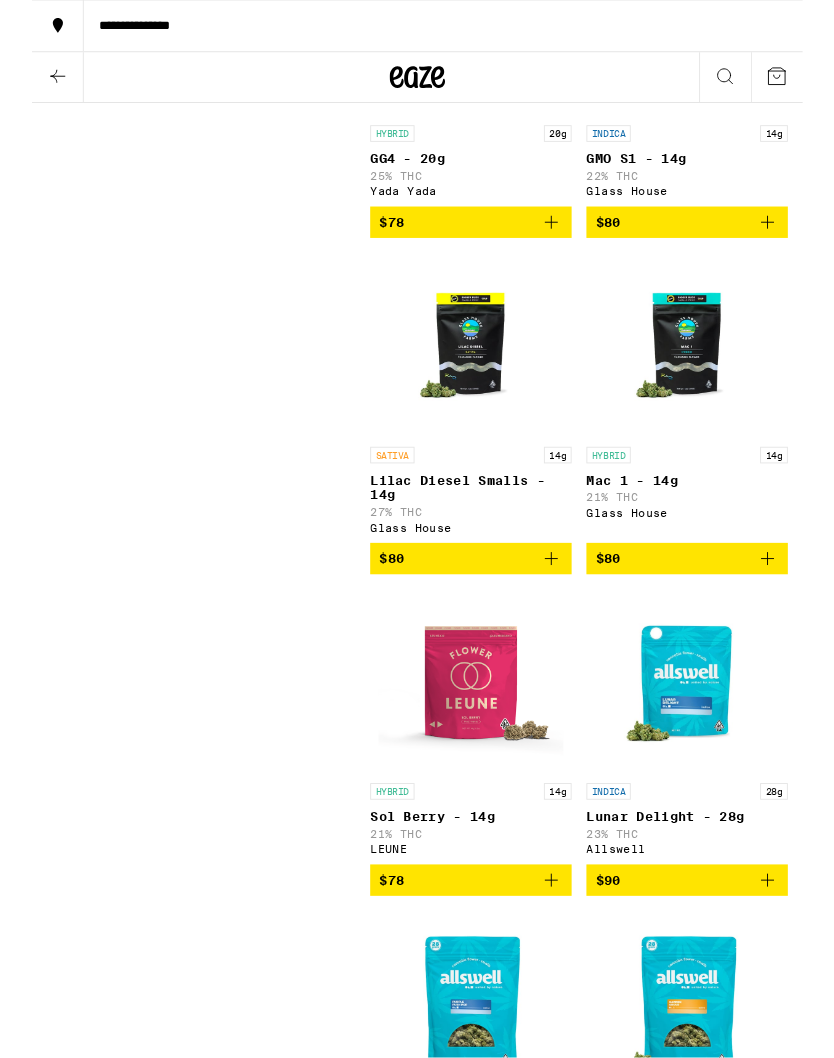 scroll, scrollTop: 22711, scrollLeft: 0, axis: vertical 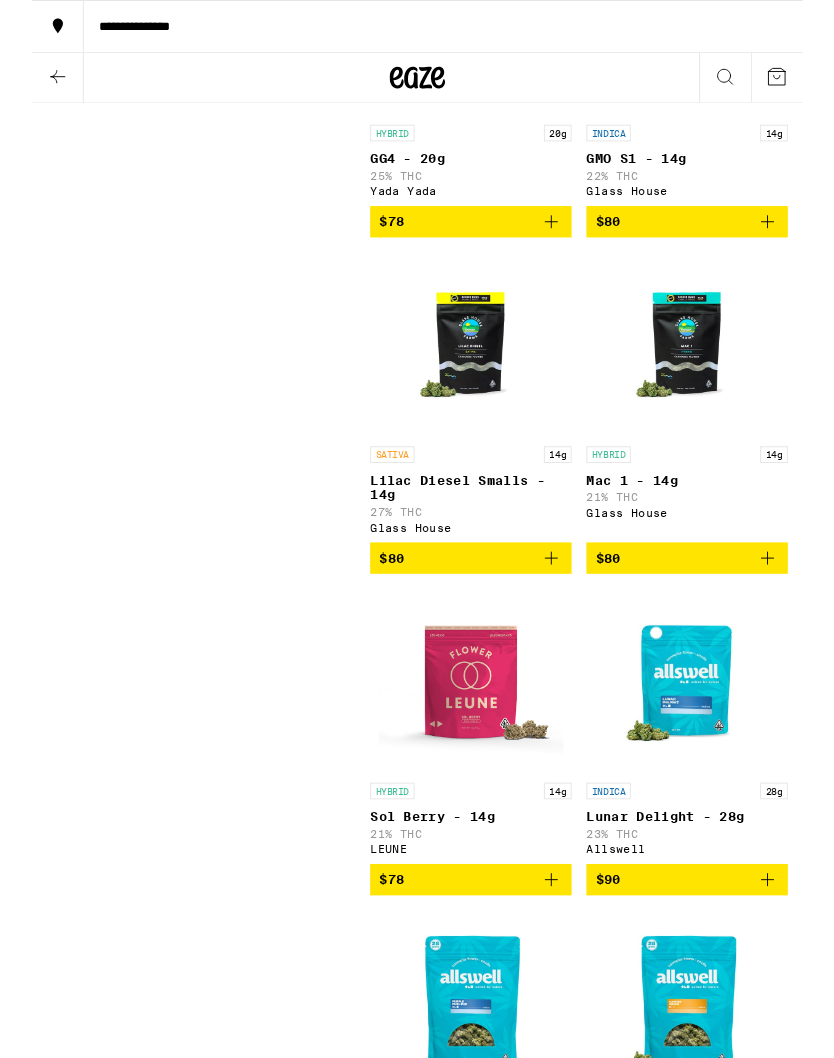 click 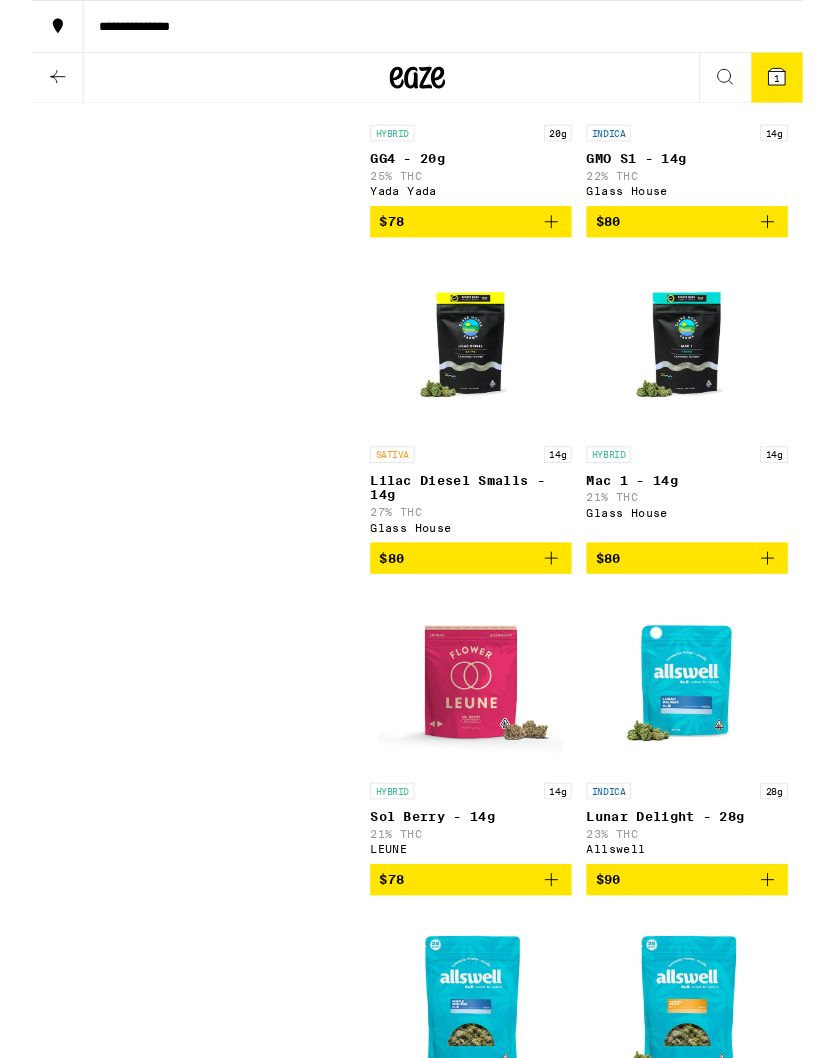 click at bounding box center [475, -323] 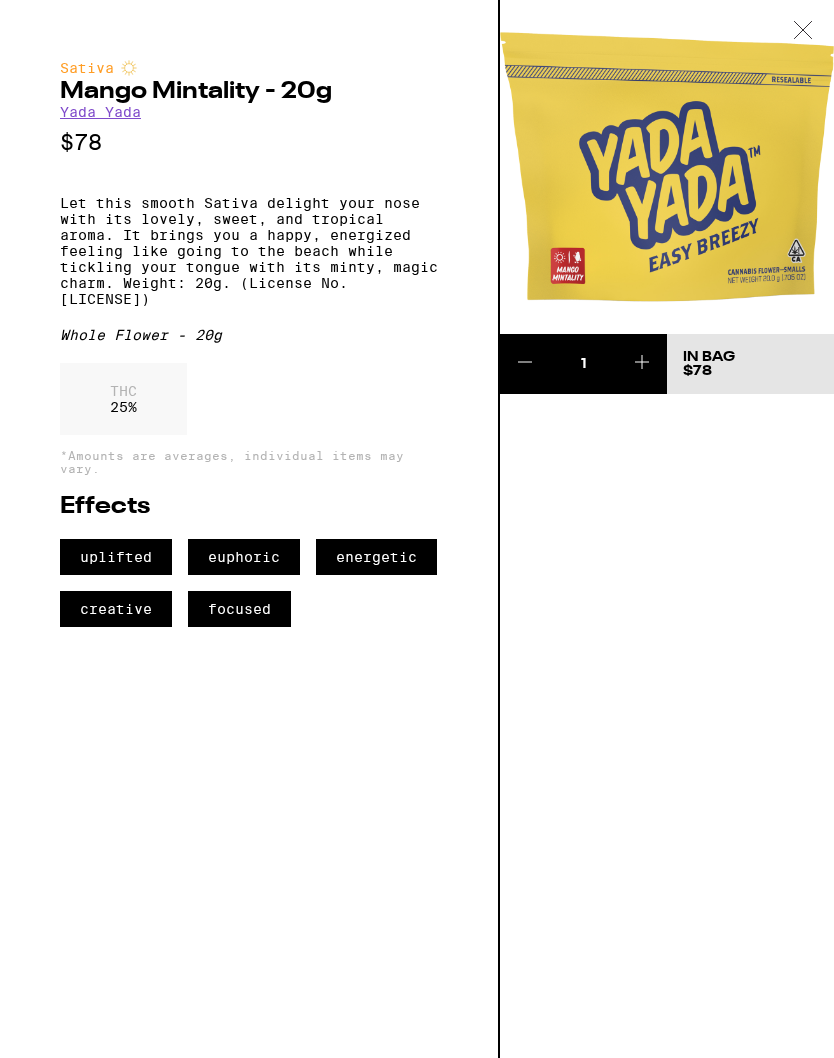 click 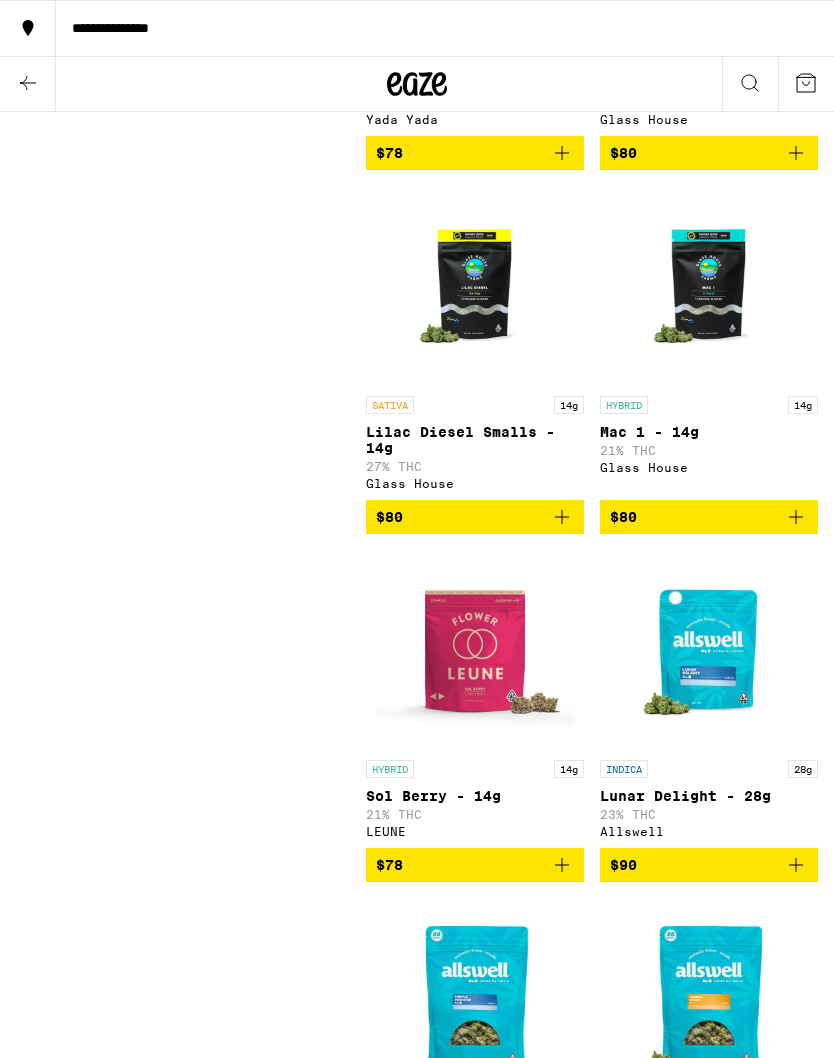 click at bounding box center (709, -410) 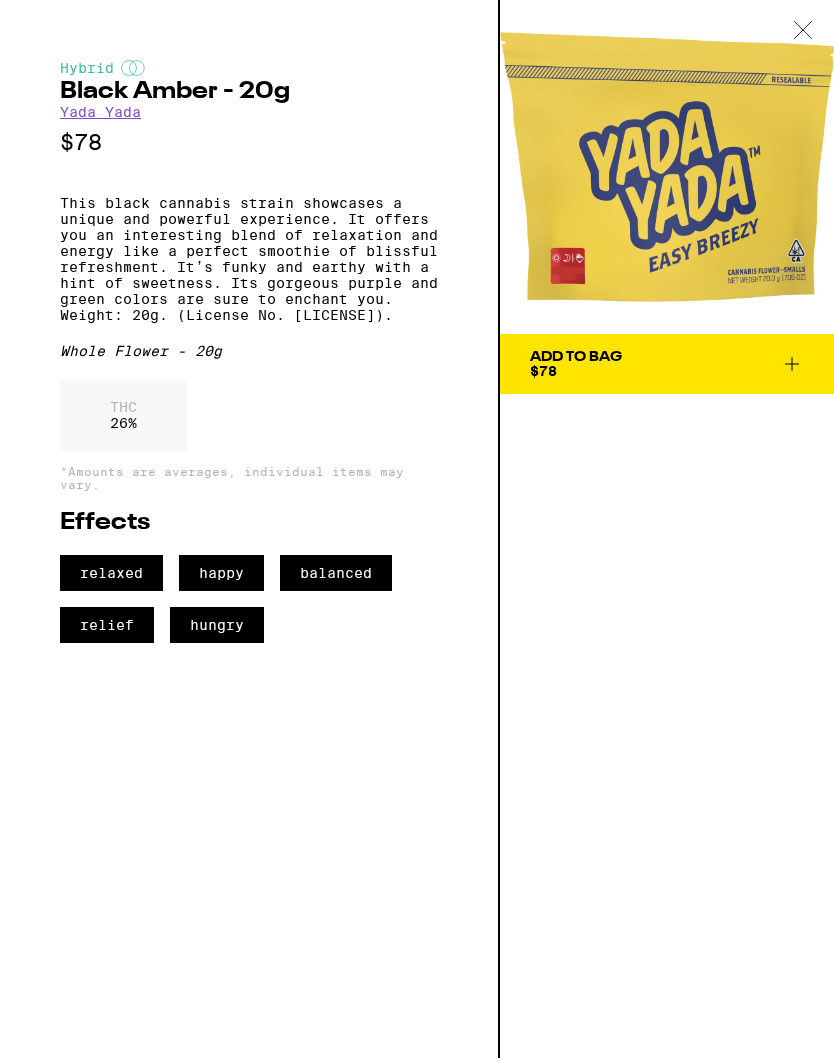 click 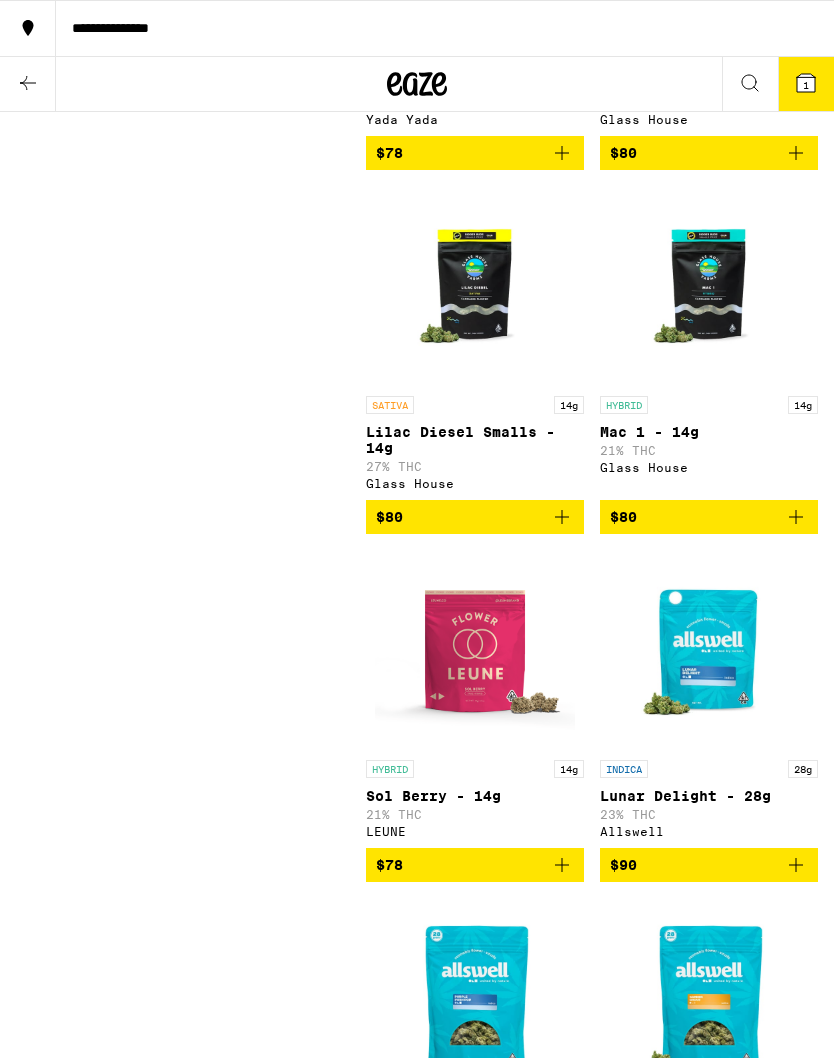click on "1" at bounding box center (806, 84) 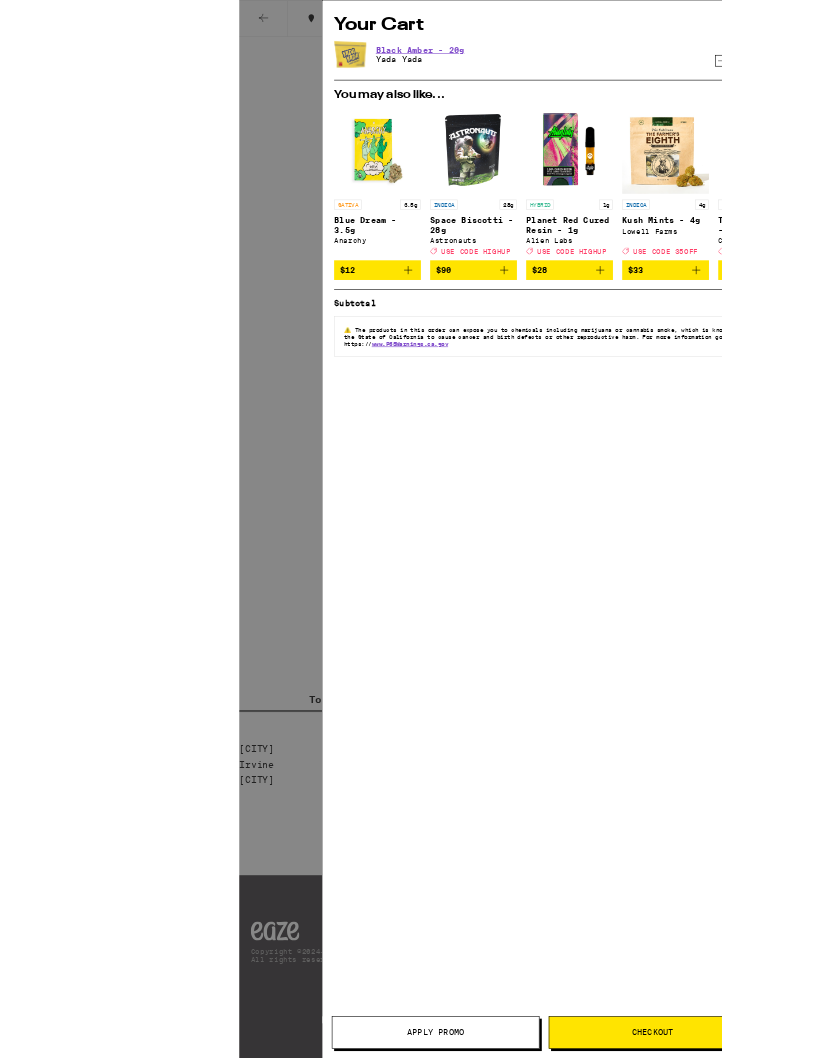 scroll, scrollTop: 22798, scrollLeft: 0, axis: vertical 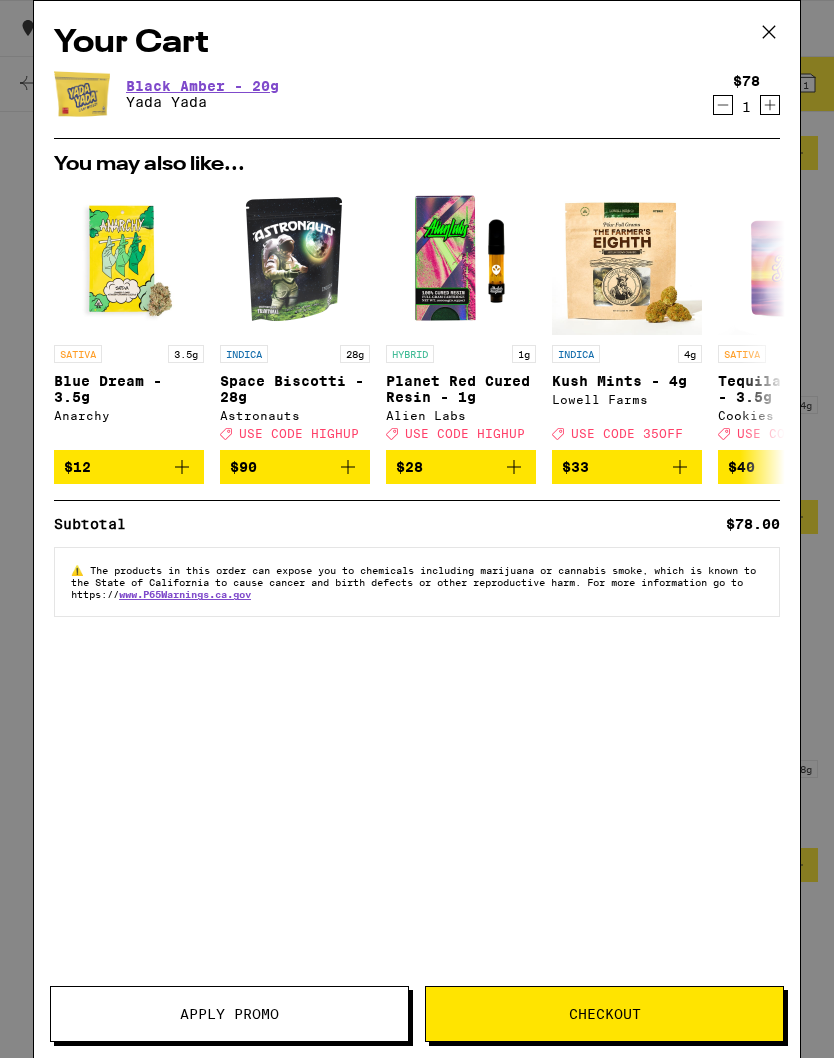 click 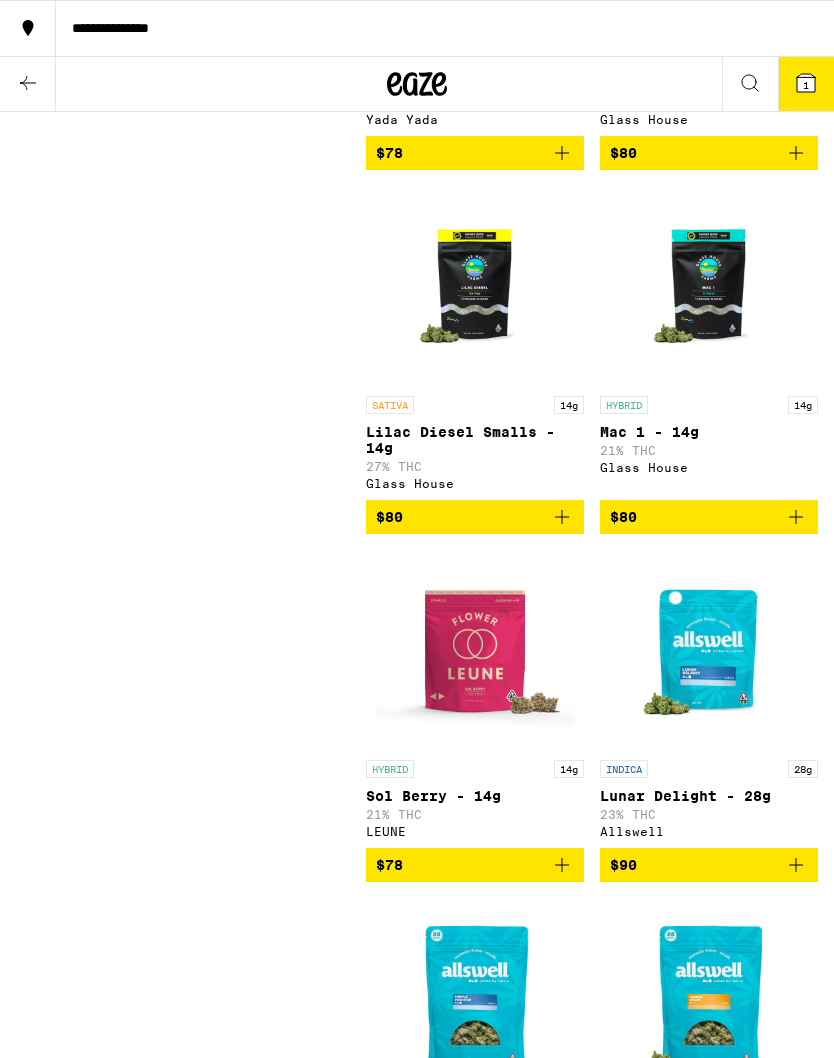 click 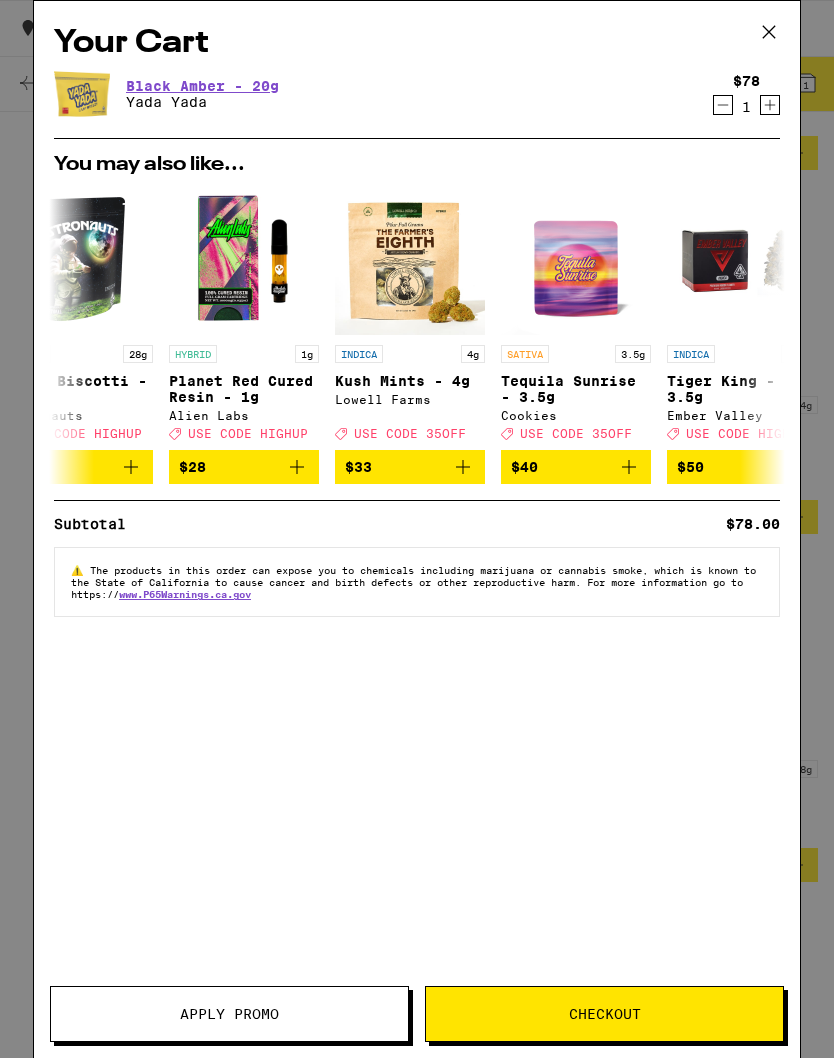 scroll, scrollTop: 0, scrollLeft: 221, axis: horizontal 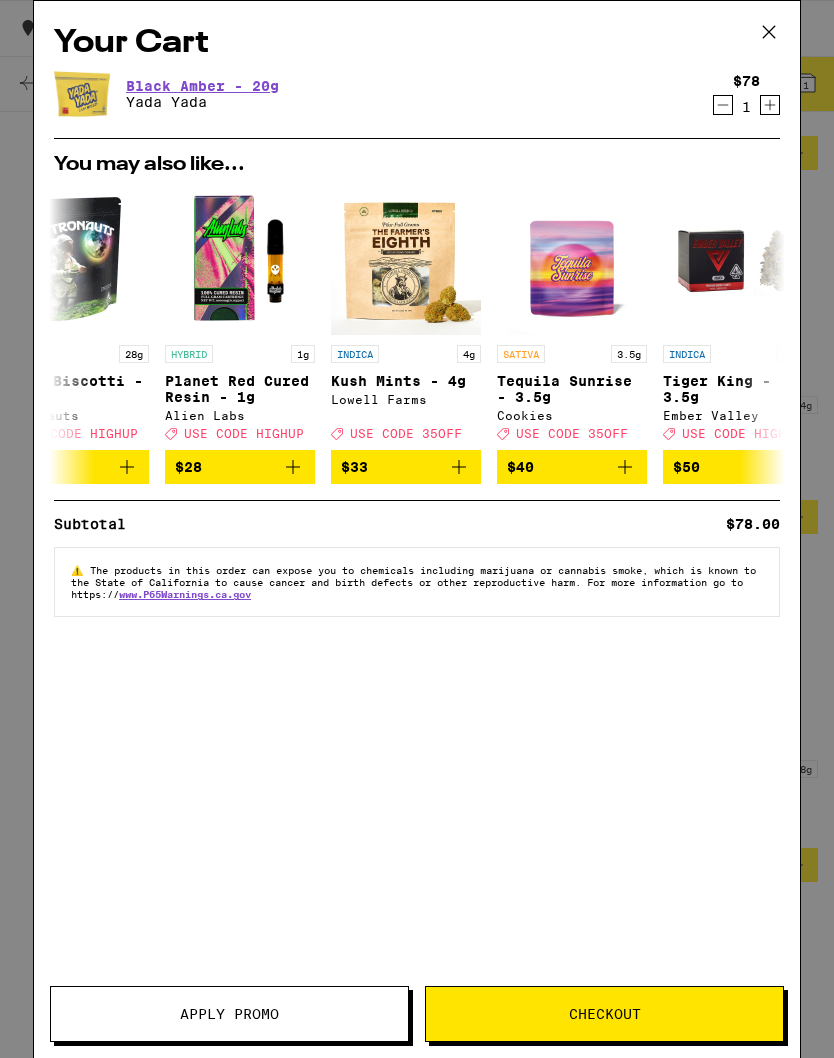 click 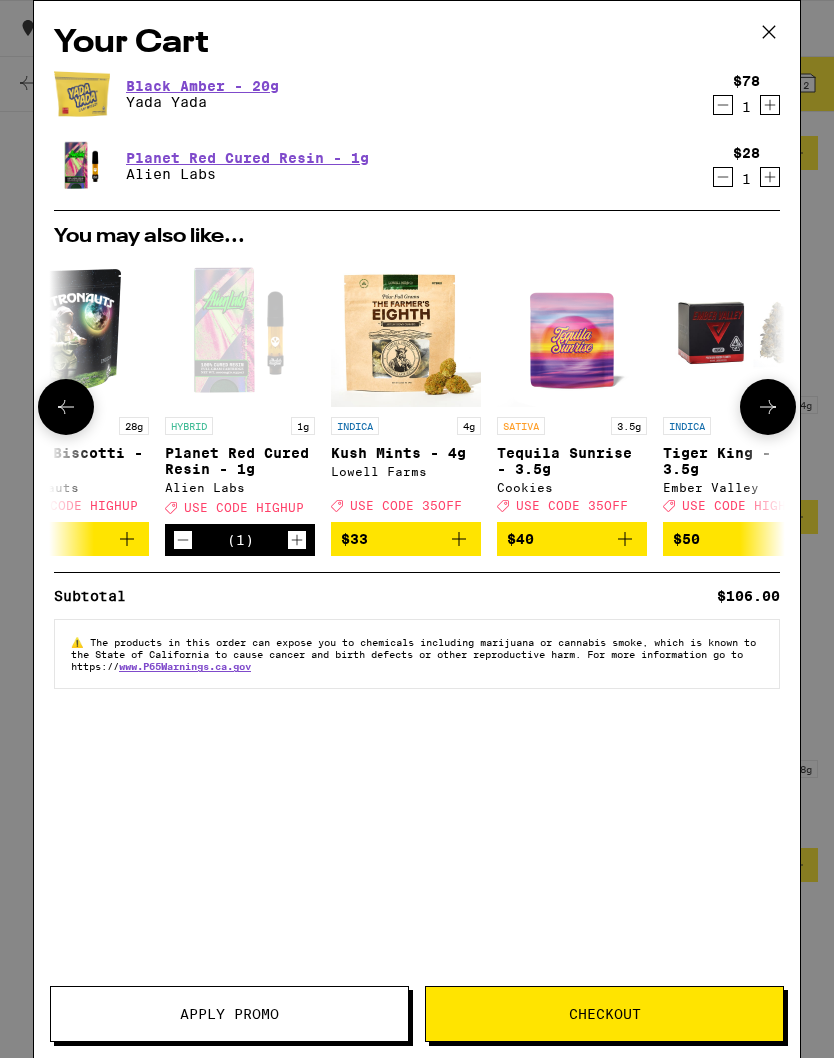 click at bounding box center (183, 540) 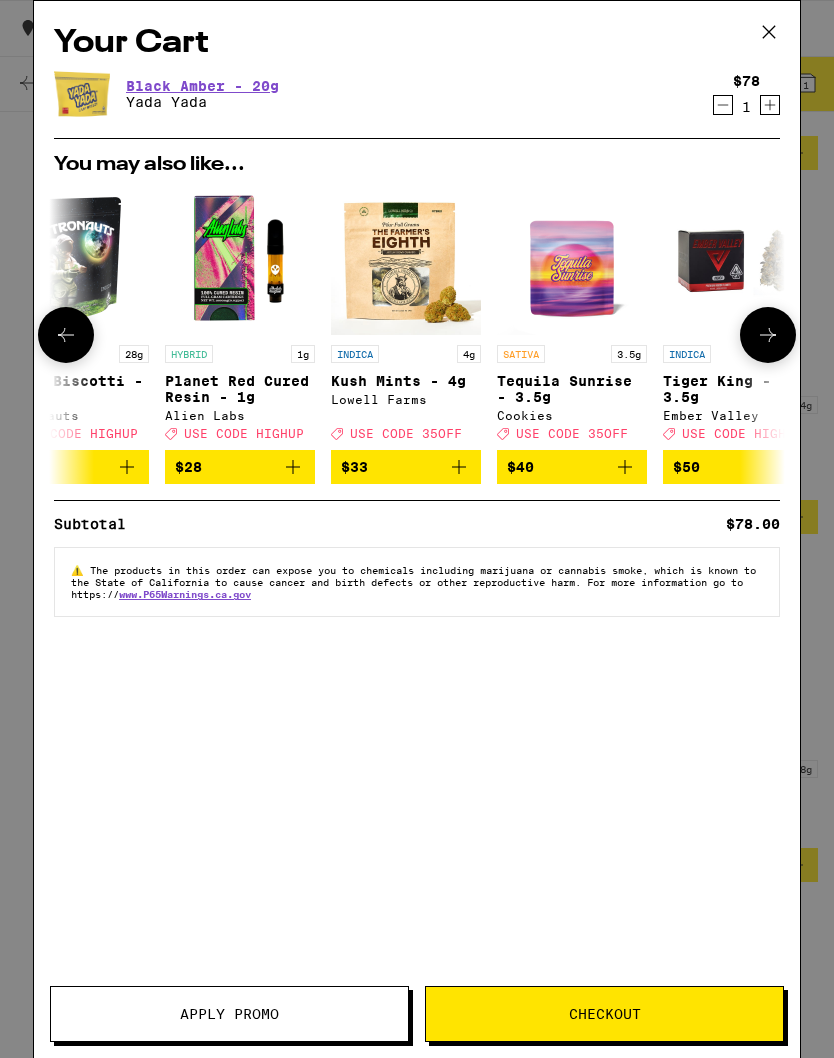 click on "Your Cart Black Amber - 20g Yada Yada $78 1 You may also like... SATIVA 3.5g Blue Dream - 3.5g Anarchy $12 INDICA 28g Space Biscotti - 28g Astronauts Deal Created with Sketch. USE CODE HIGHUP $90 HYBRID 1g Planet Red Cured Resin - 1g Alien Labs Deal Created with Sketch. USE CODE HIGHUP $28 INDICA 4g Kush Mints - 4g Lowell Farms Deal Created with Sketch. USE CODE 35OFF $33 SATIVA 3.5g Tequila Sunrise - 3.5g Cookies Deal Created with Sketch. USE CODE 35OFF $40 INDICA 3.5g Tiger King - 3.5g Ember Valley Deal Created with Sketch. USE CODE HIGHUP $50 SATIVA 3.5g Headmount - 3.5g Ember Valley Deal Created with Sketch. USE CODE HIGHUP $50 SATIVA 3.5g Melon Fizz - 3.5g Ember Valley Deal Created with Sketch. USE CODE 35OFF $50 HYBRID 3.5g Grape Cream Cake - 3.5g Ember Valley Deal Created with Sketch. USE CODE HIGHUP $50 HYBRID 3.5g Wingsuit - 3.5g Ember Valley Deal Created with Sketch. USE CODE HIGHUP $45 Subtotal $78.00 ⚠️ www.P65Warnings.ca.gov" at bounding box center (417, 499) 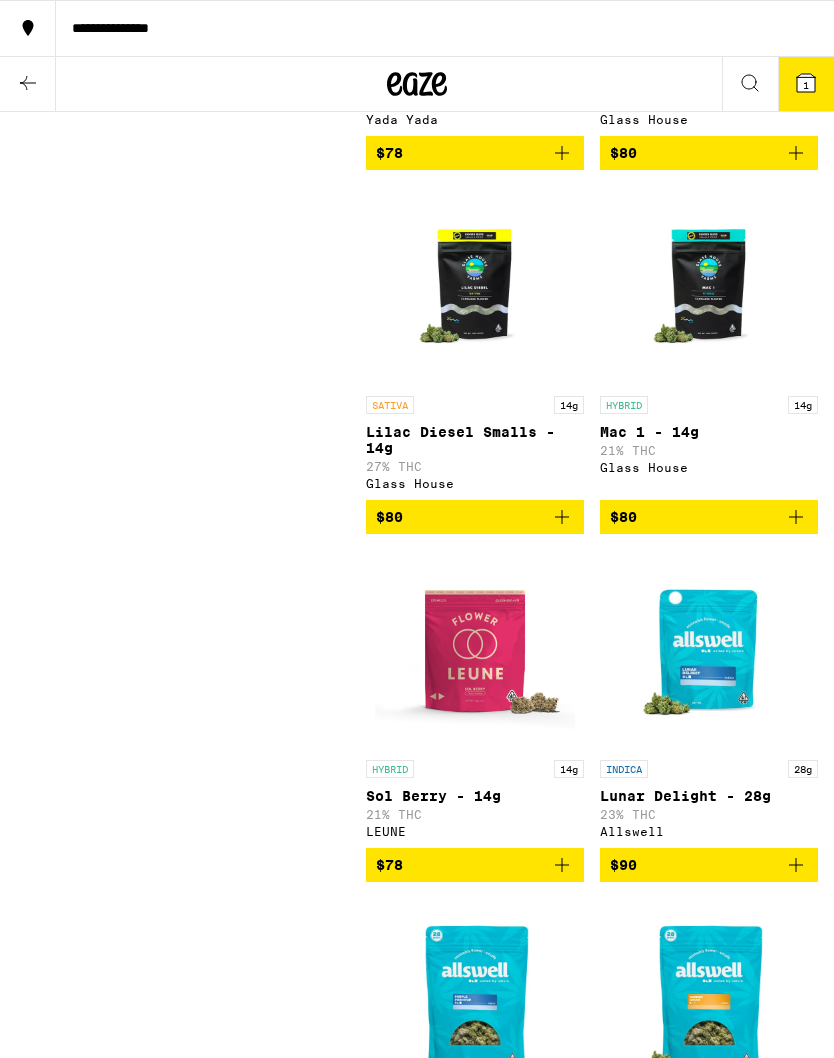 click on "**********" at bounding box center [445, 28] 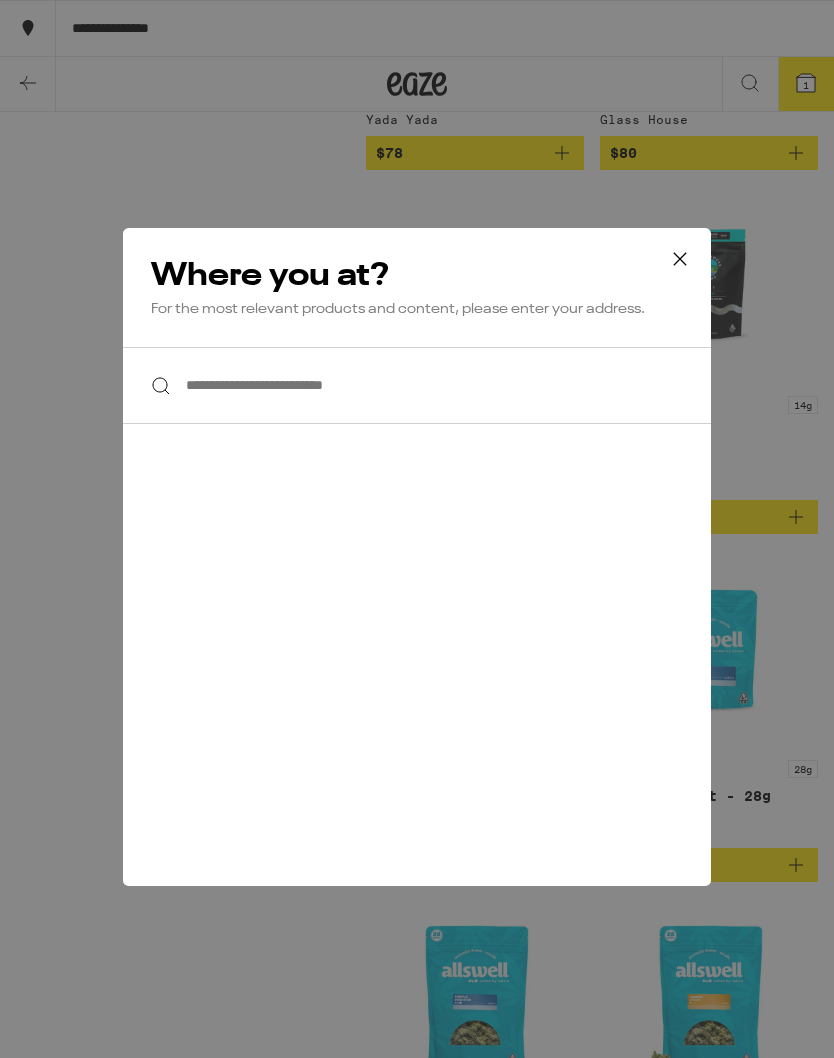 click 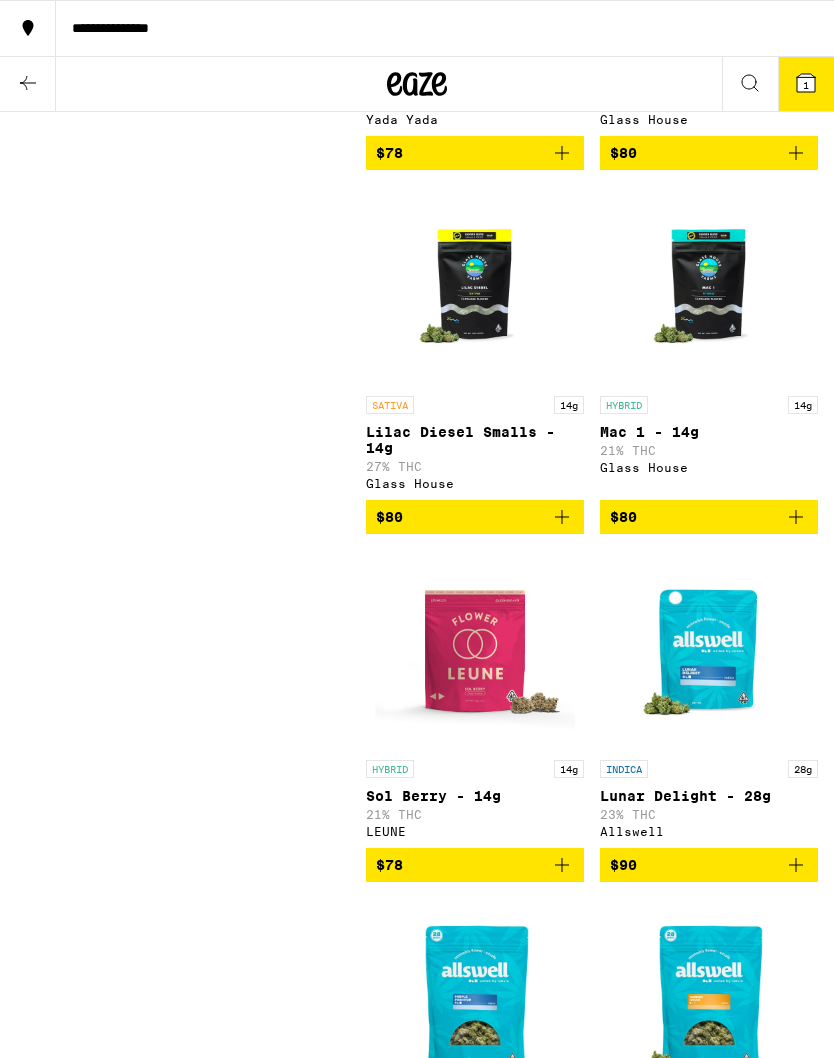 click 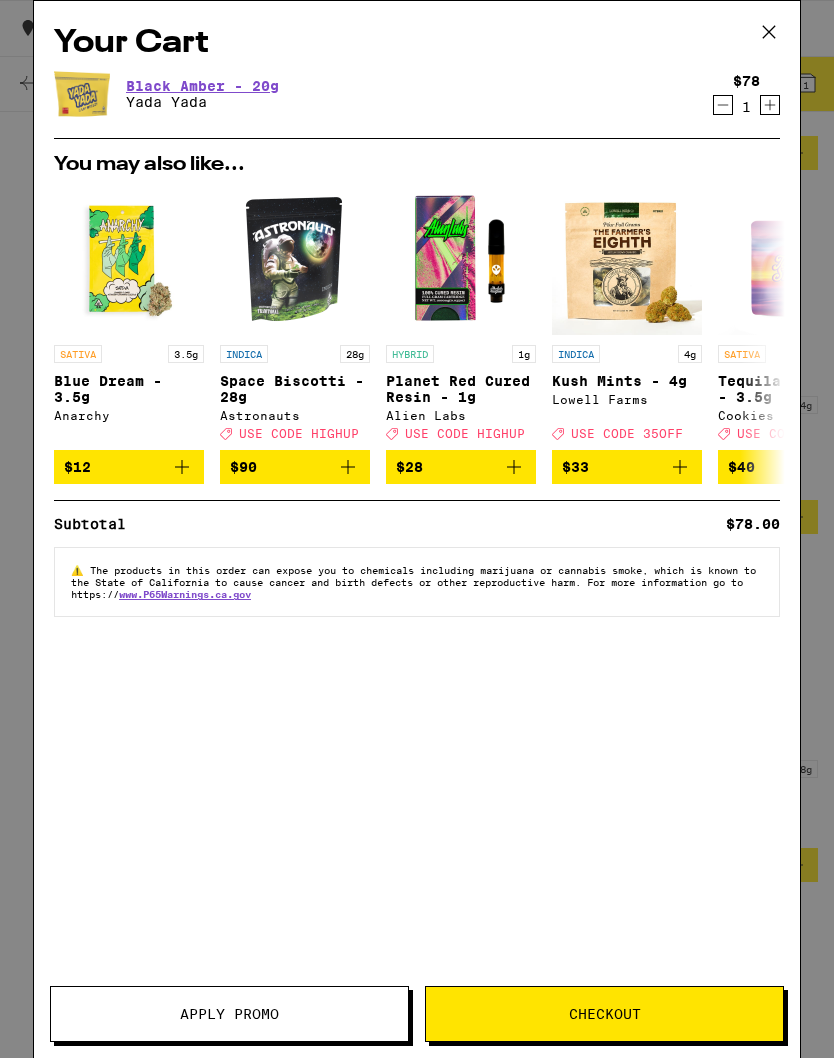 click 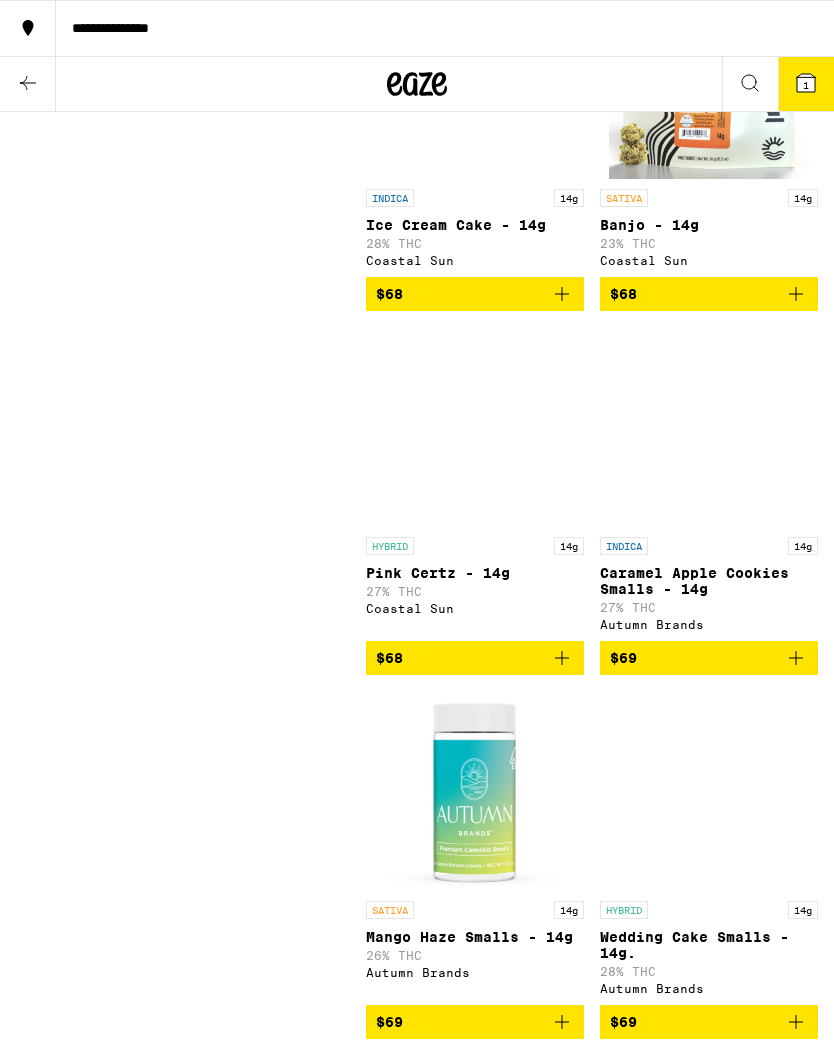 scroll, scrollTop: 19788, scrollLeft: 0, axis: vertical 